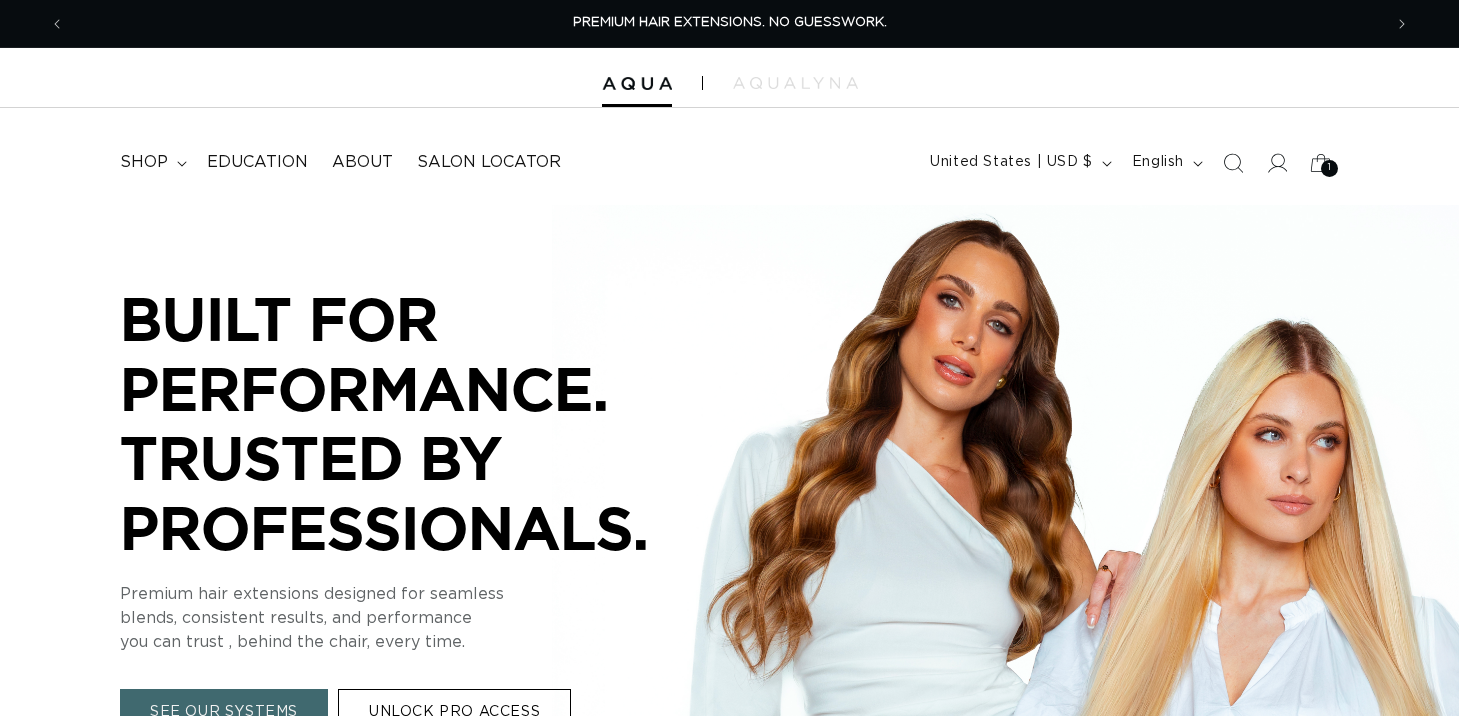 scroll, scrollTop: 0, scrollLeft: 0, axis: both 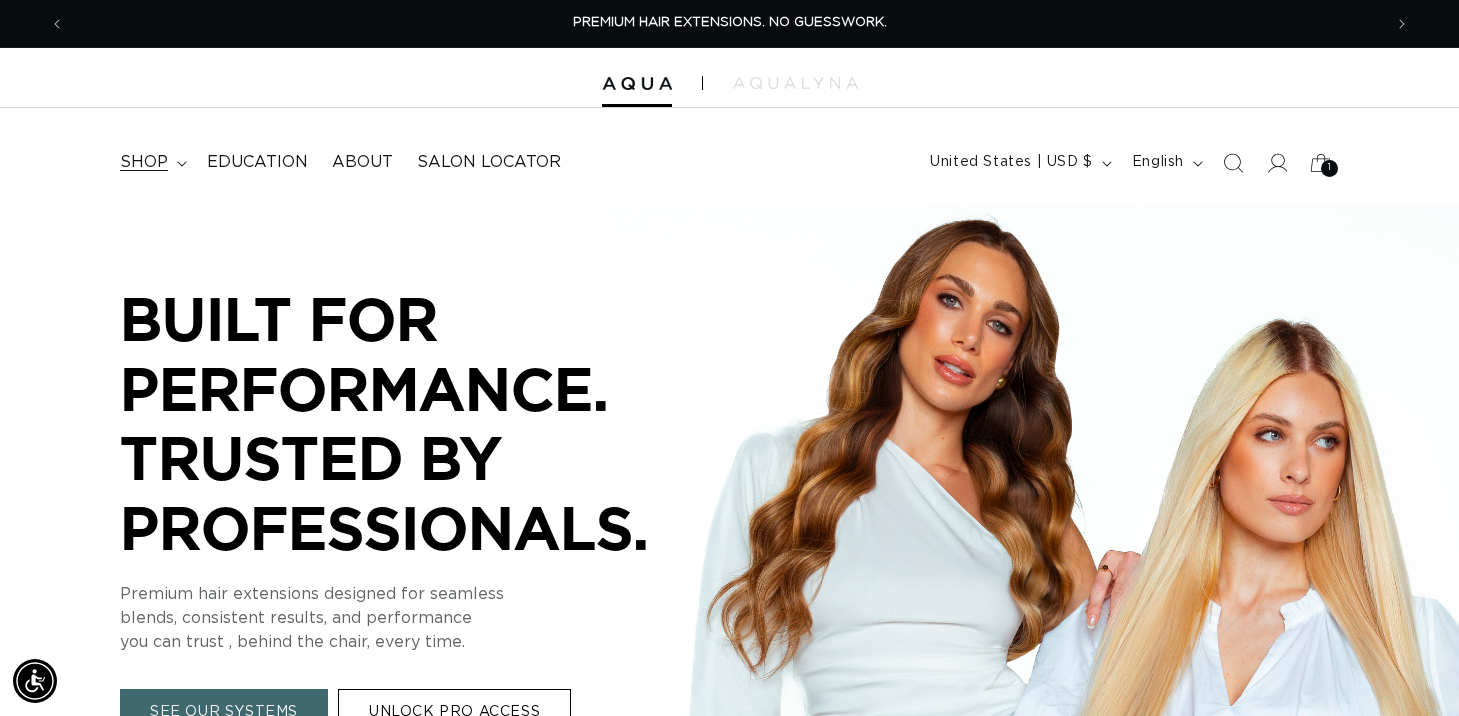 click on "shop" at bounding box center [151, 162] 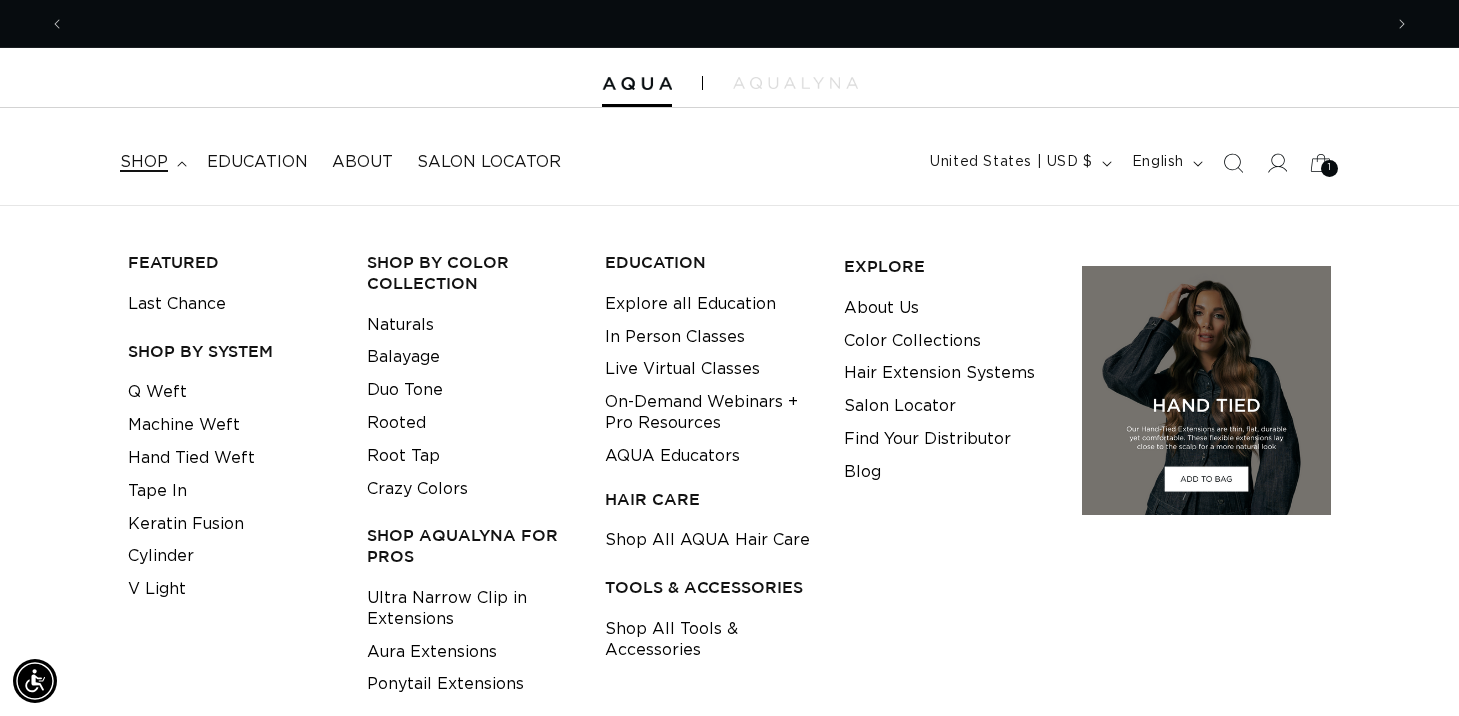 scroll, scrollTop: 0, scrollLeft: 1317, axis: horizontal 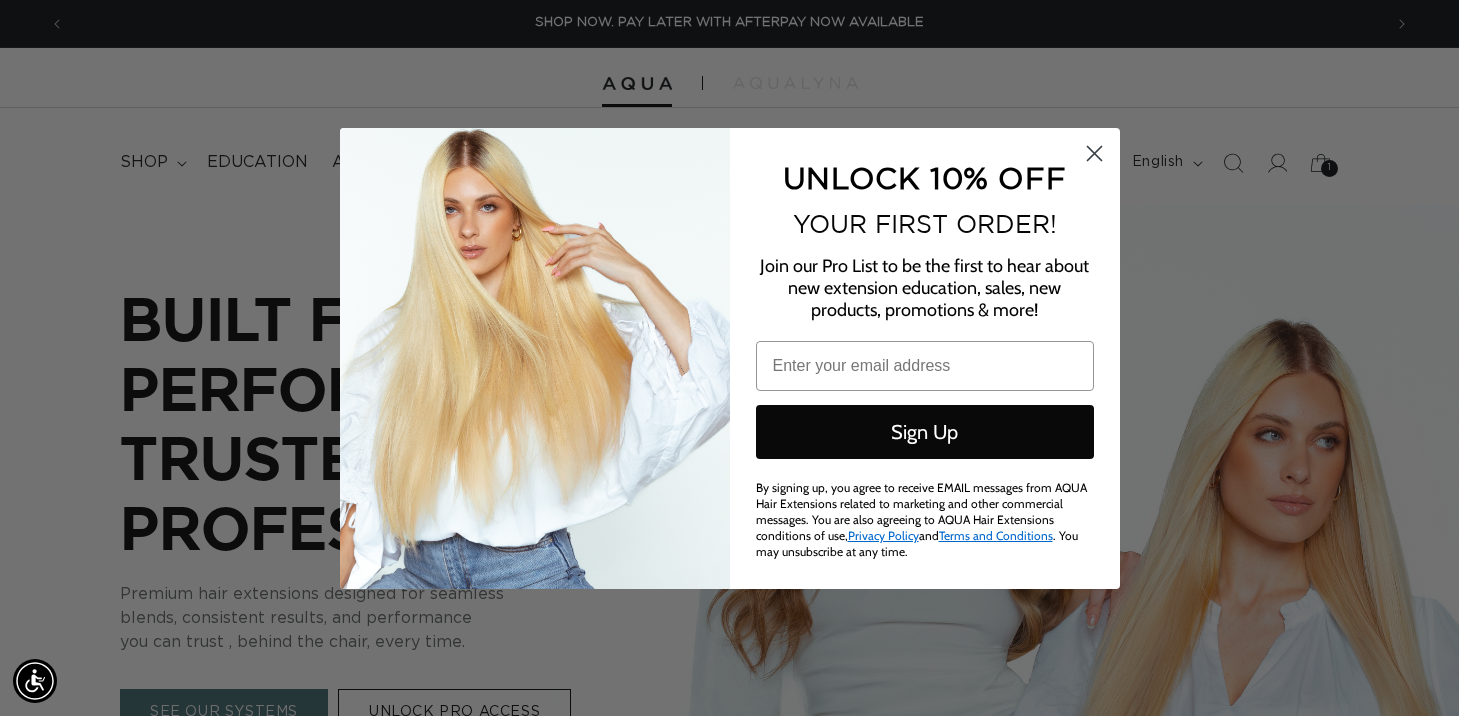 type on "tim.pyrcz@gmail.com" 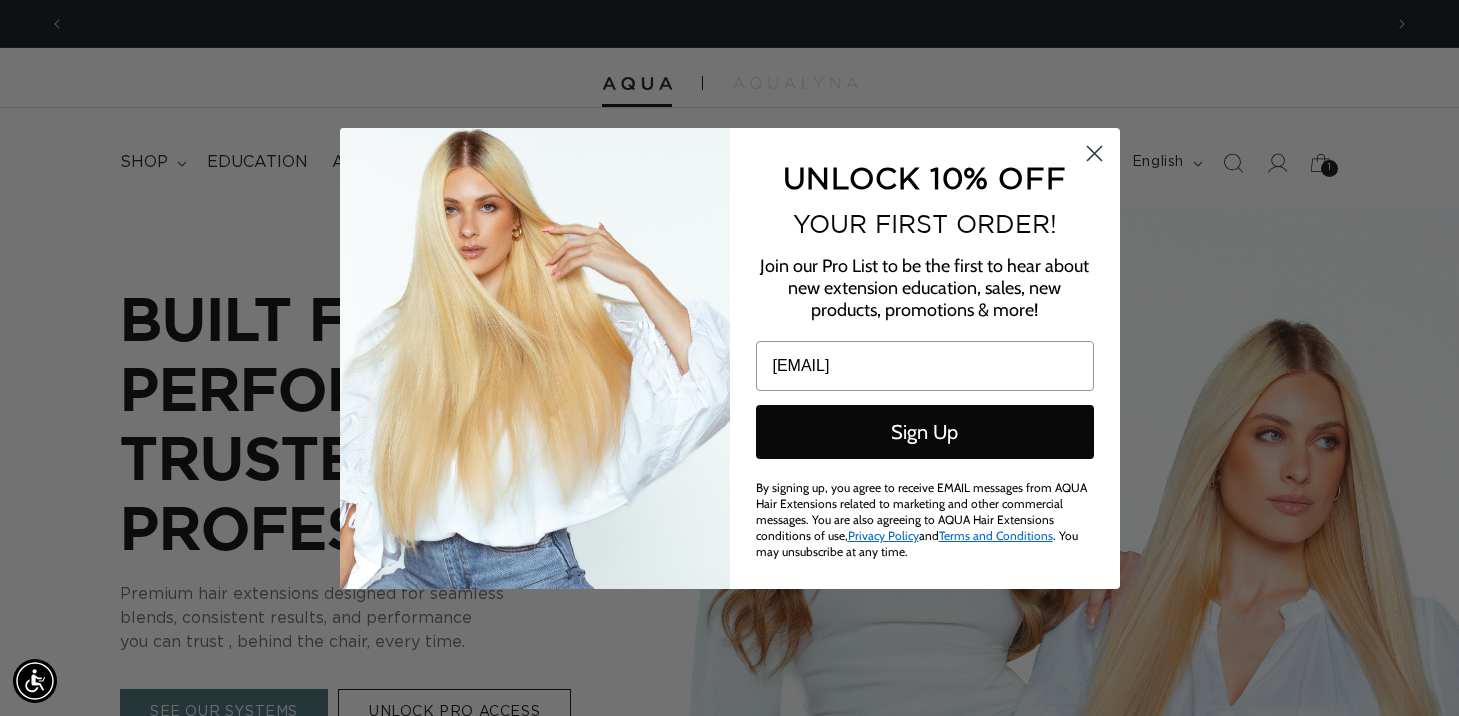 scroll, scrollTop: 0, scrollLeft: 2634, axis: horizontal 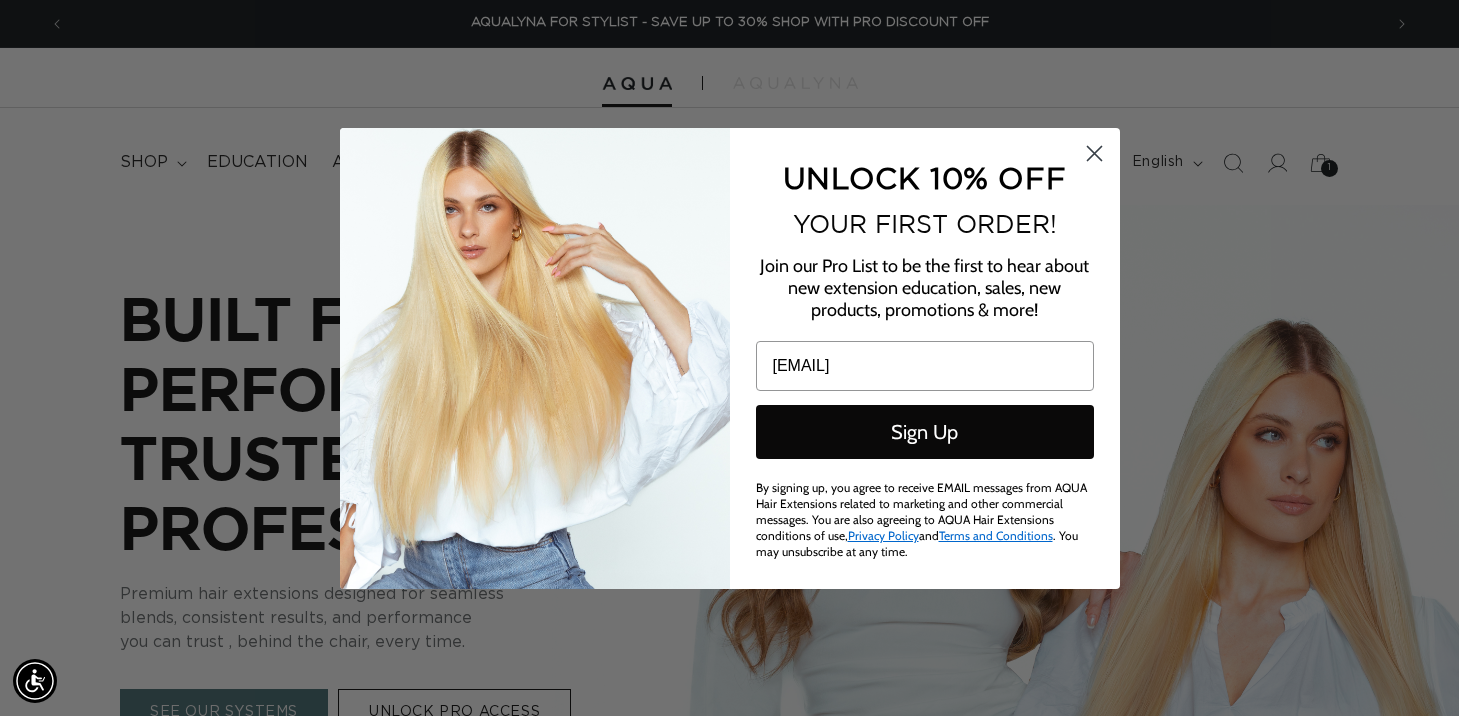 click 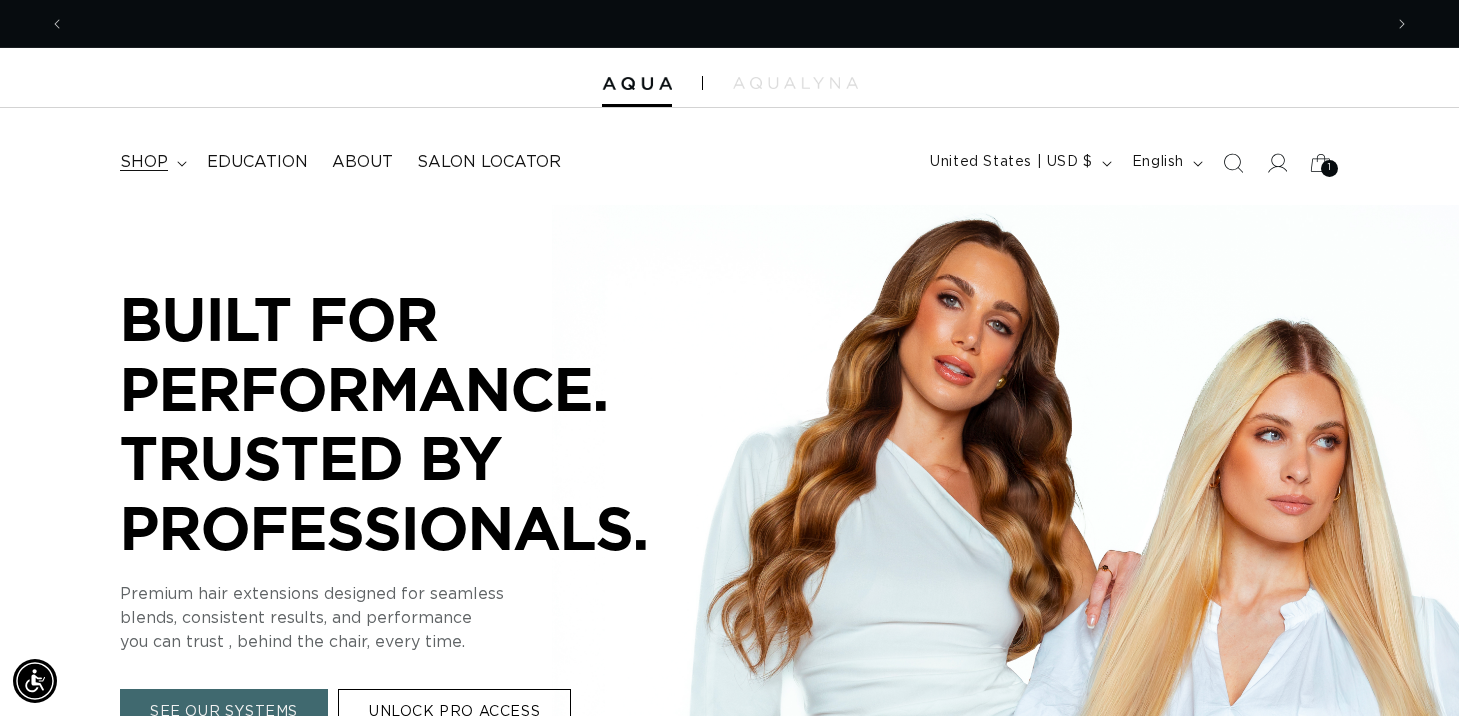 scroll, scrollTop: 0, scrollLeft: 0, axis: both 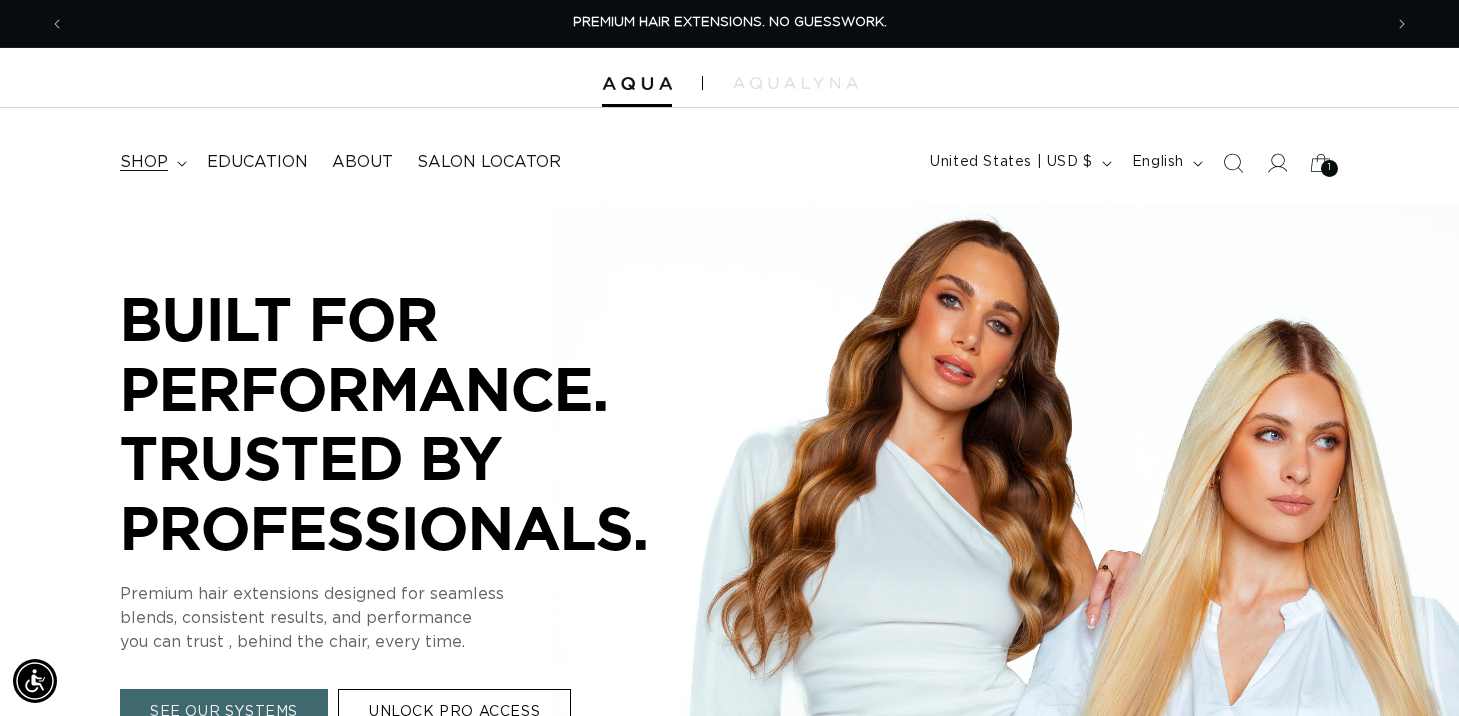 click on "shop" at bounding box center [151, 162] 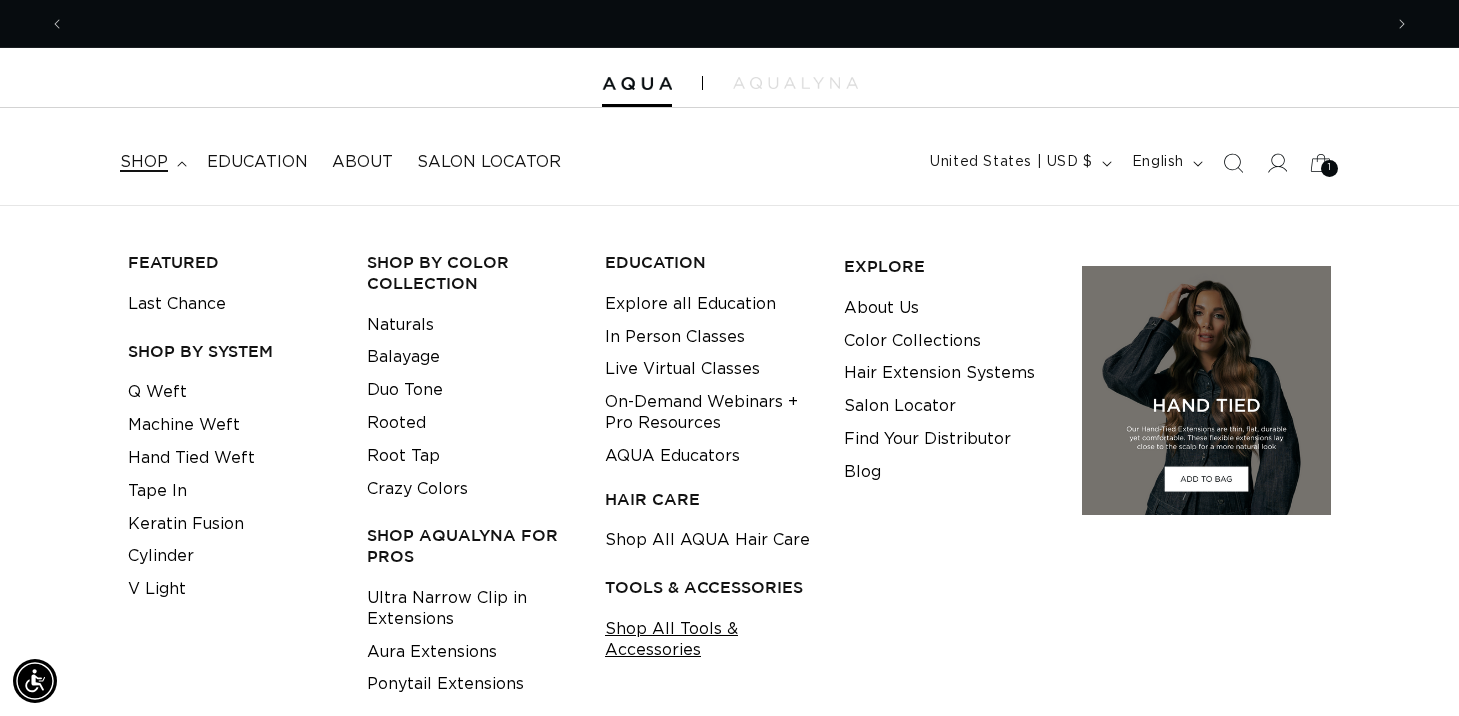 scroll, scrollTop: 0, scrollLeft: 1317, axis: horizontal 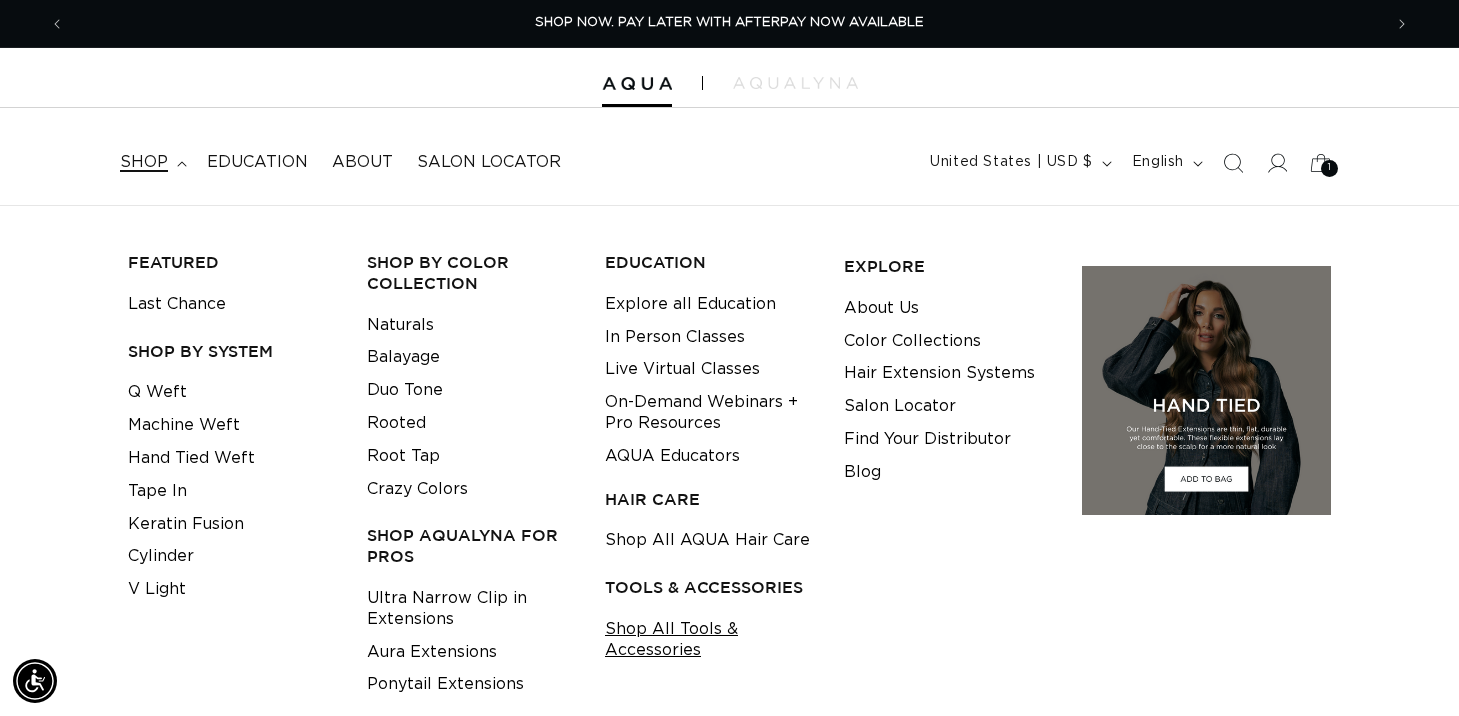 click on "Shop All Tools & Accessories" at bounding box center [709, 640] 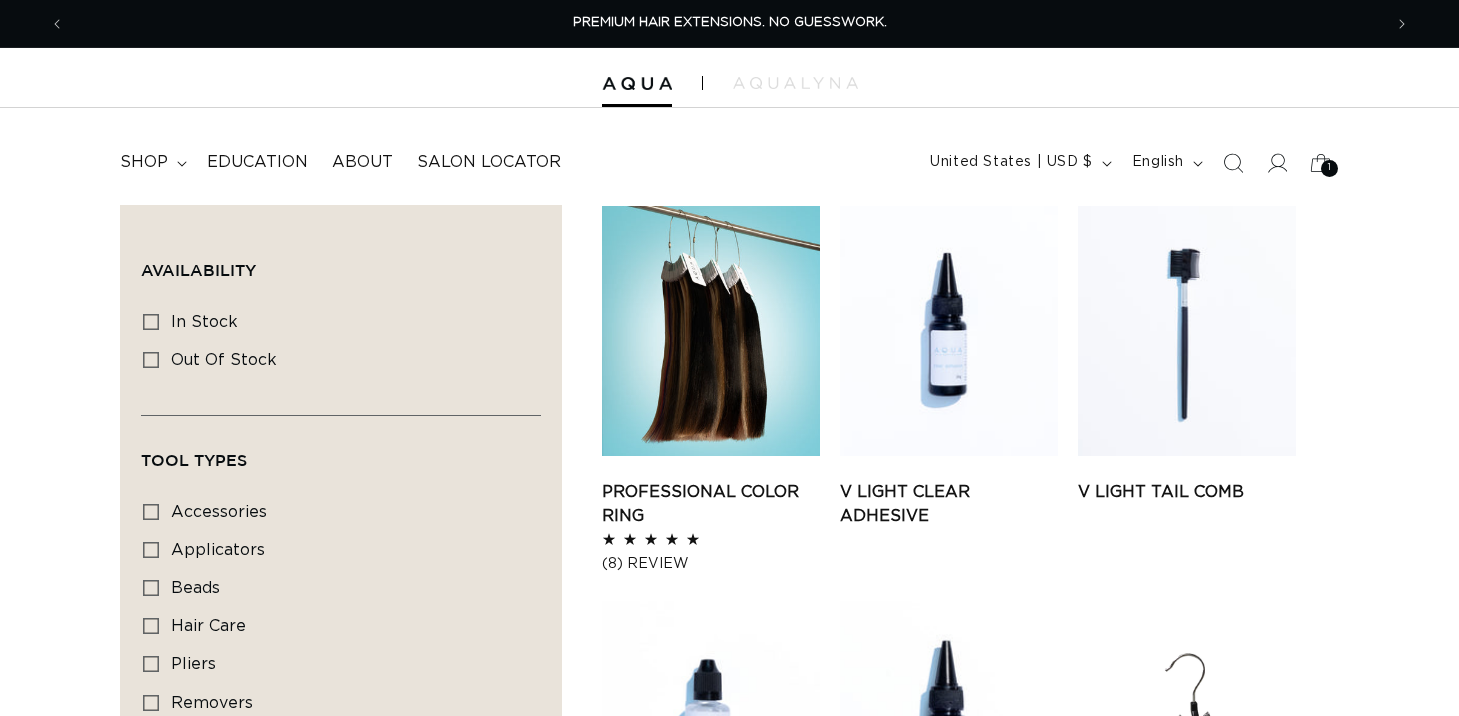 scroll, scrollTop: 0, scrollLeft: 0, axis: both 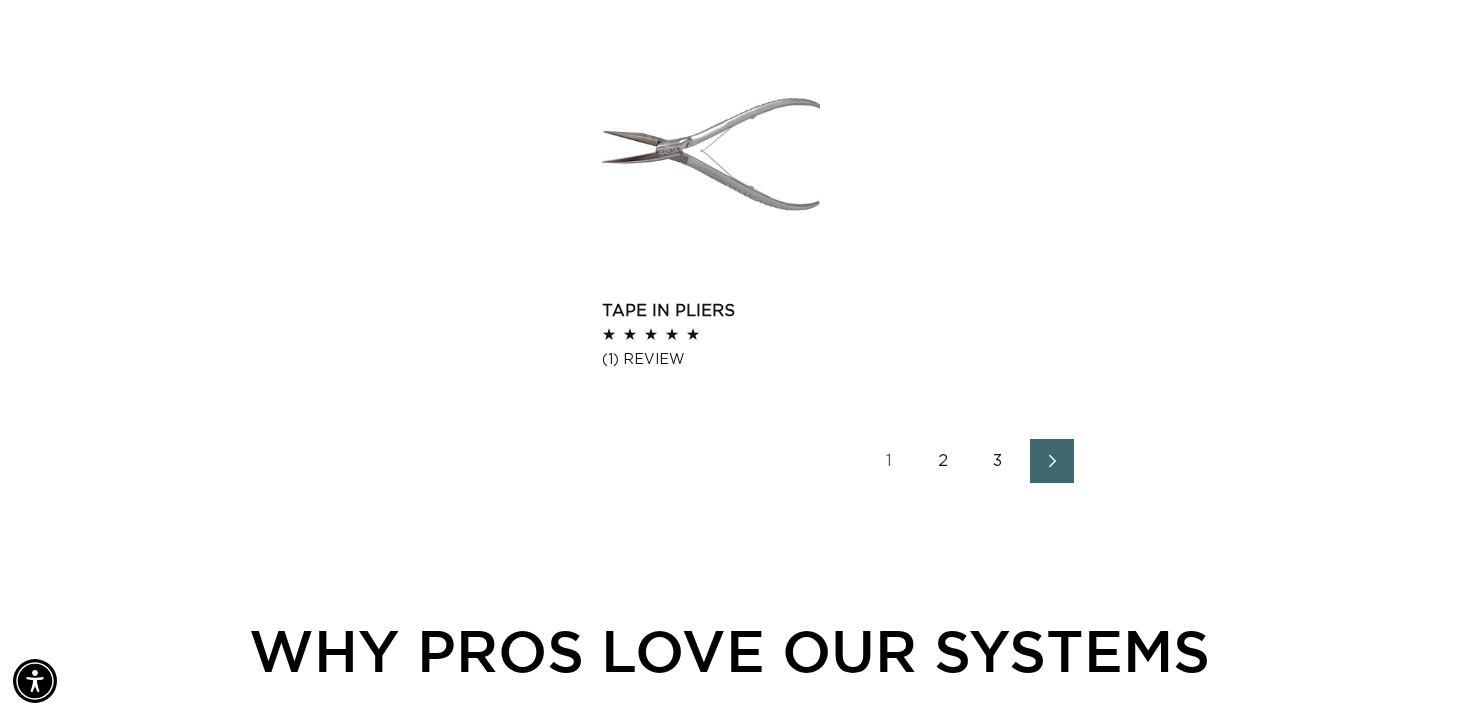 click 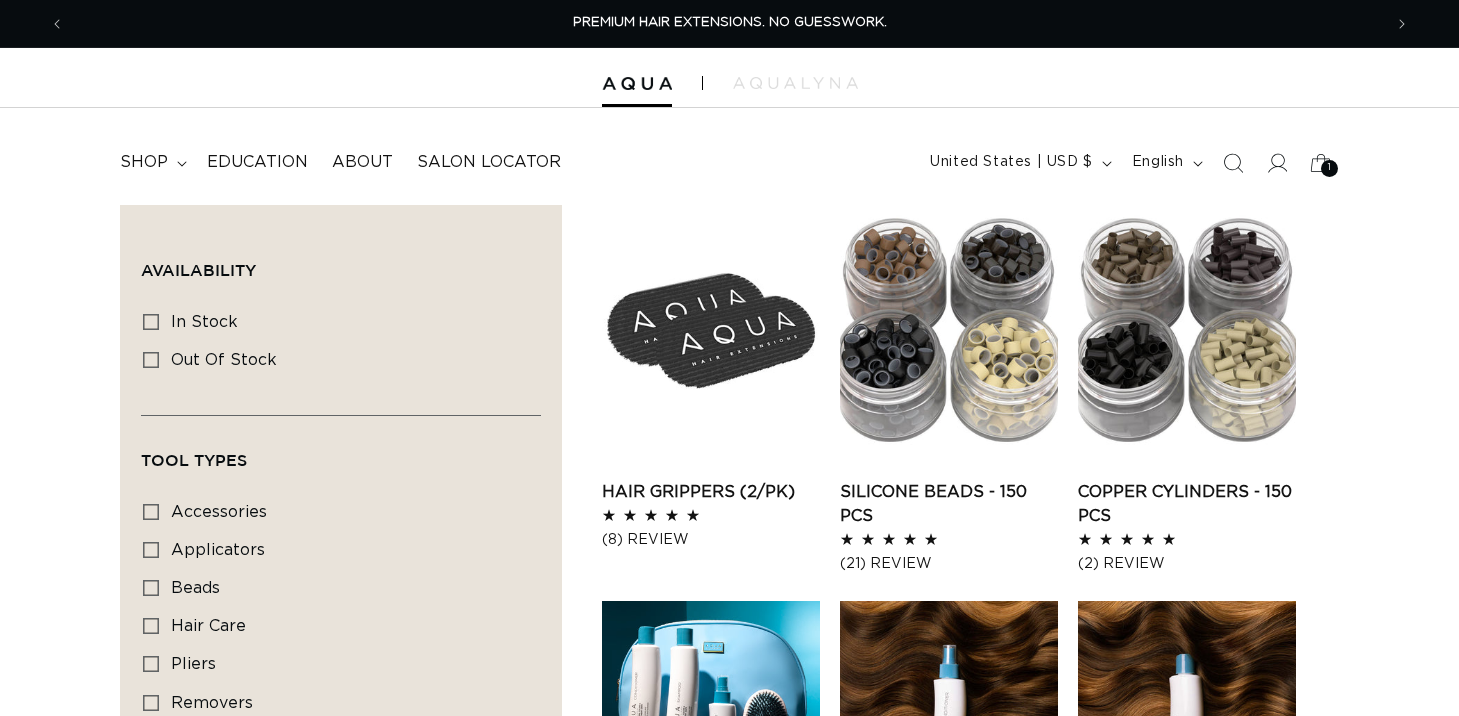 scroll, scrollTop: 0, scrollLeft: 0, axis: both 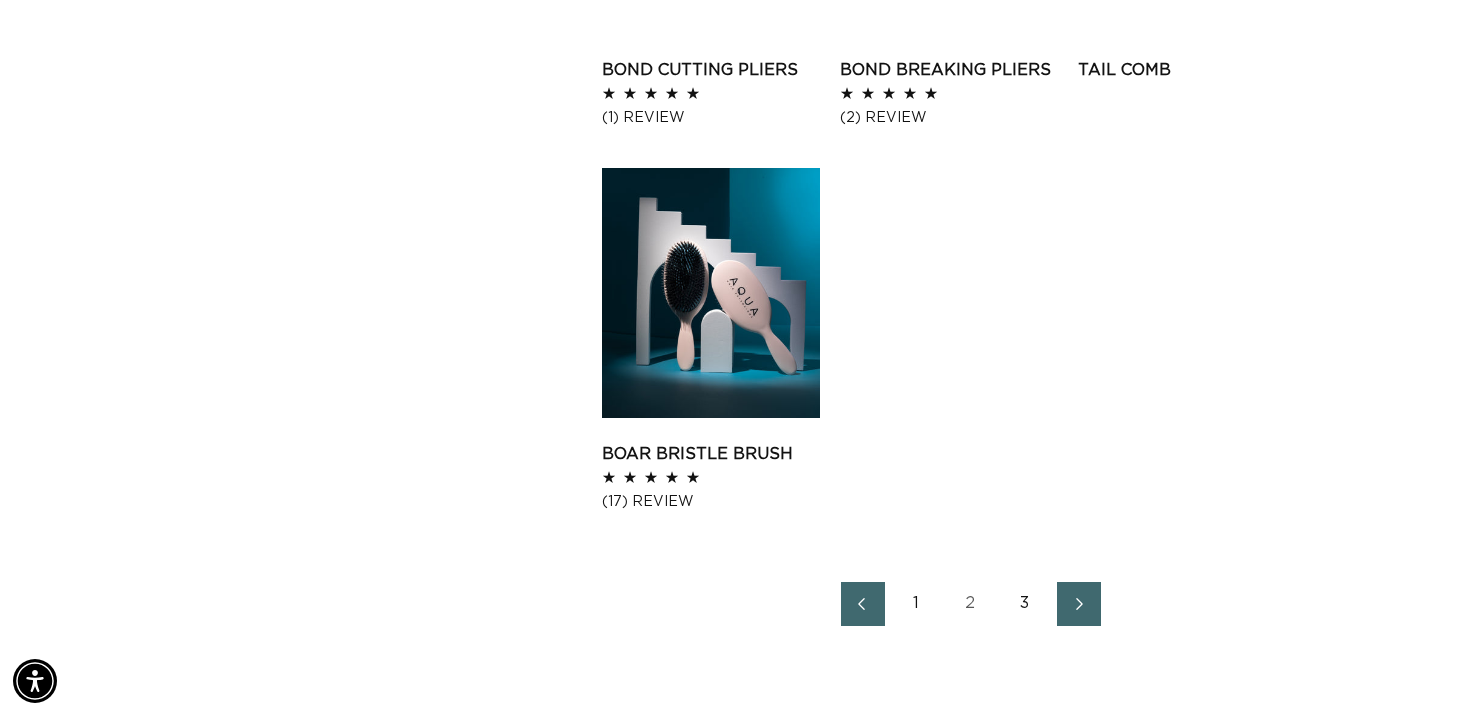 click on "3" at bounding box center (1025, 604) 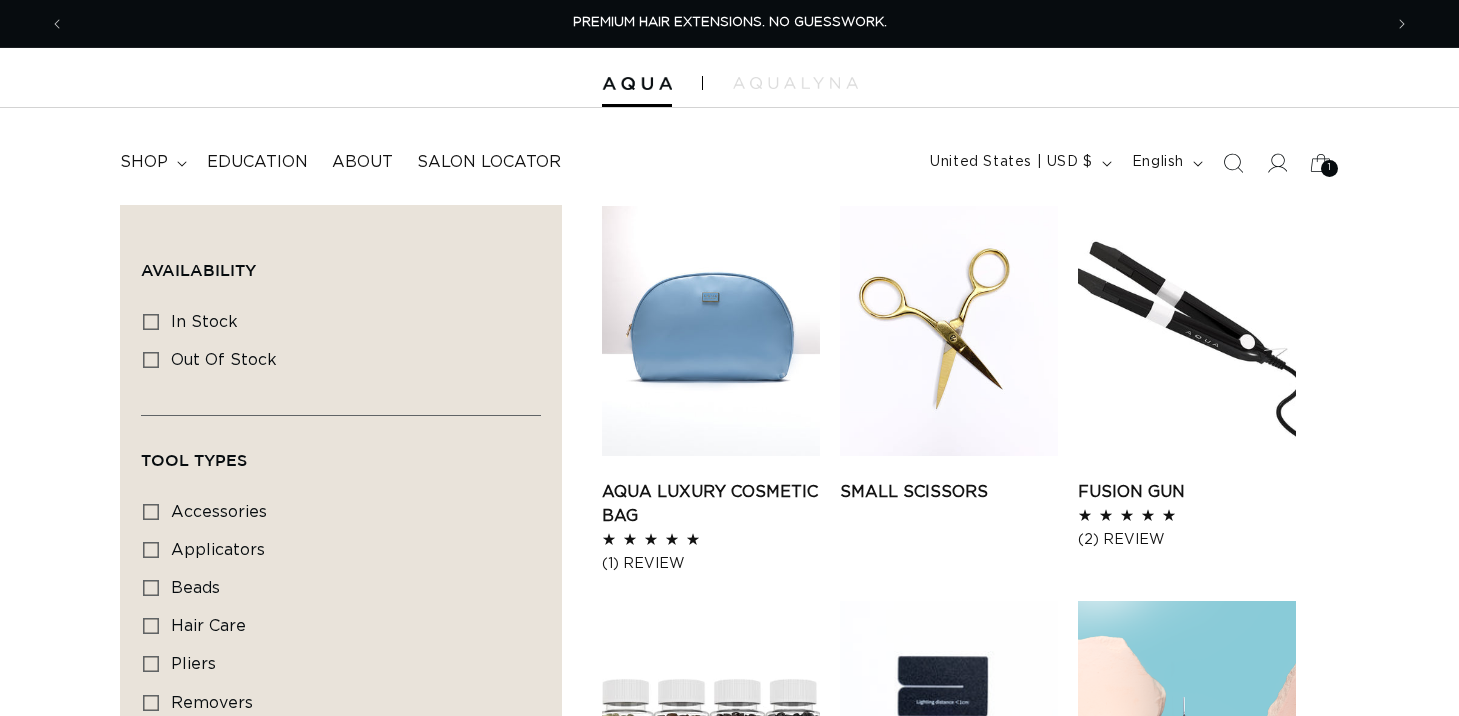 scroll, scrollTop: 0, scrollLeft: 0, axis: both 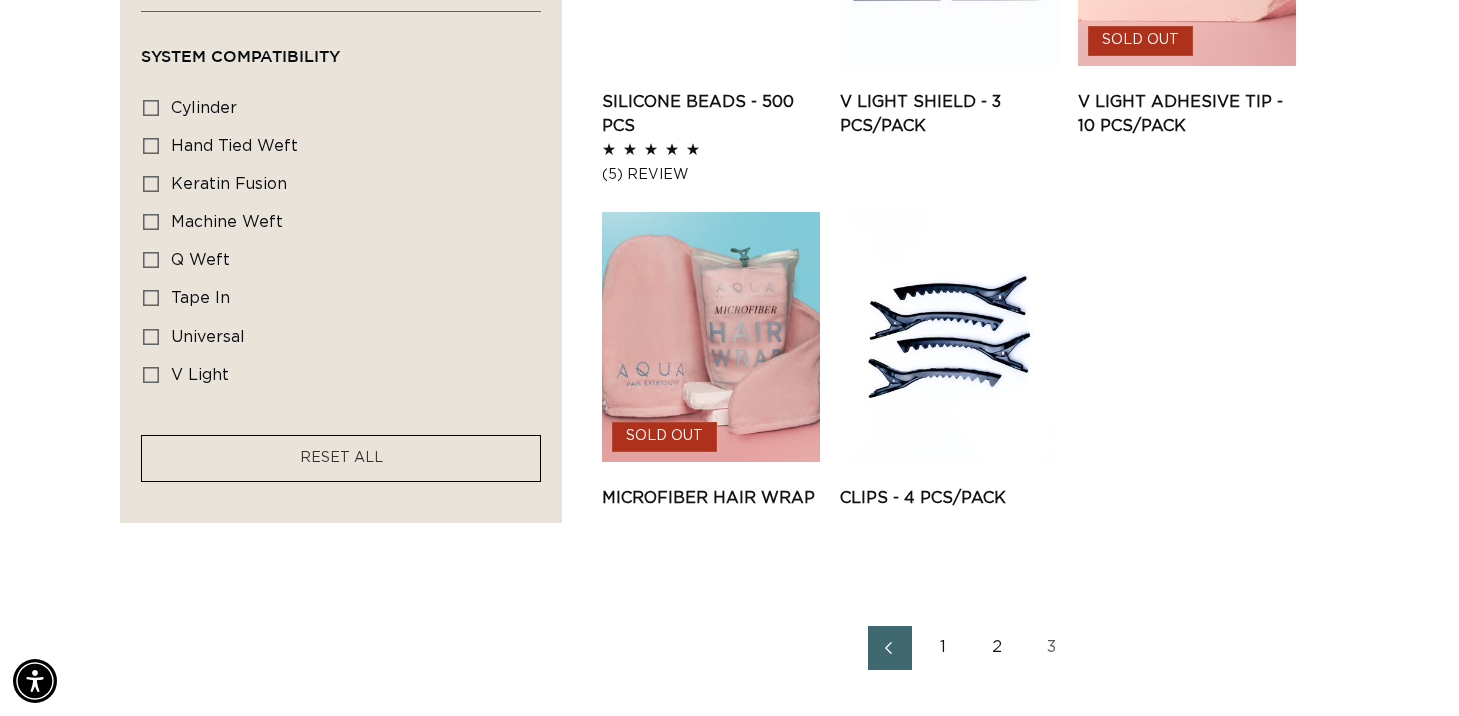 drag, startPoint x: 997, startPoint y: 630, endPoint x: 985, endPoint y: 629, distance: 12.0415945 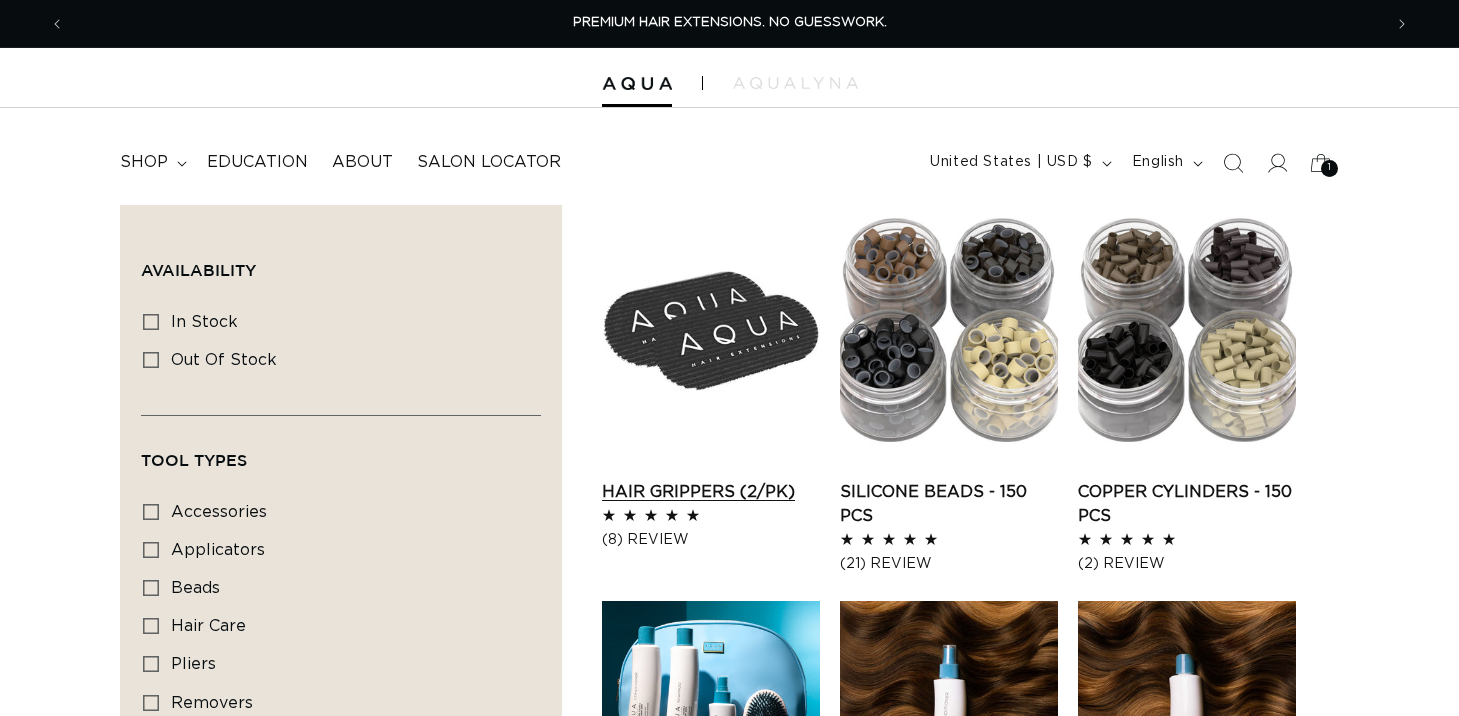 scroll, scrollTop: 0, scrollLeft: 0, axis: both 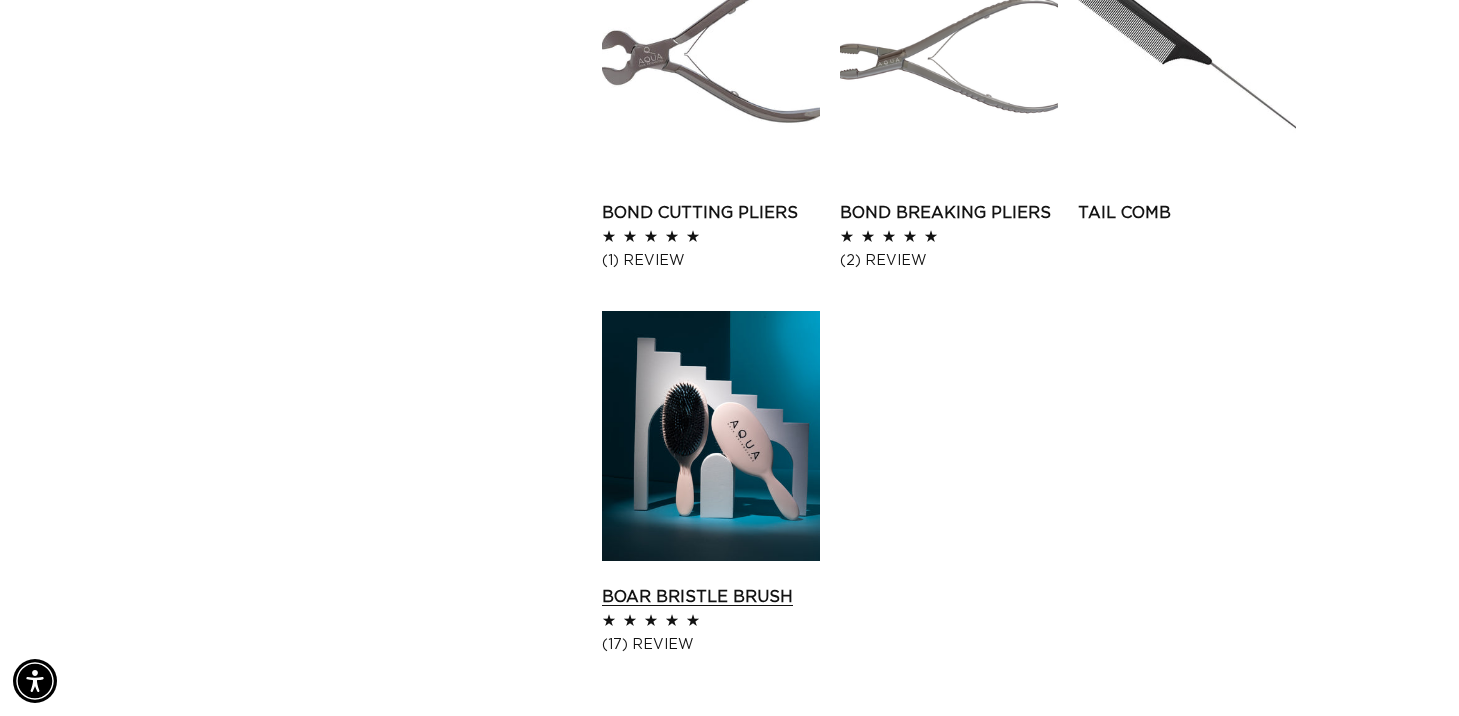 click on "Boar Bristle Brush" at bounding box center (711, 597) 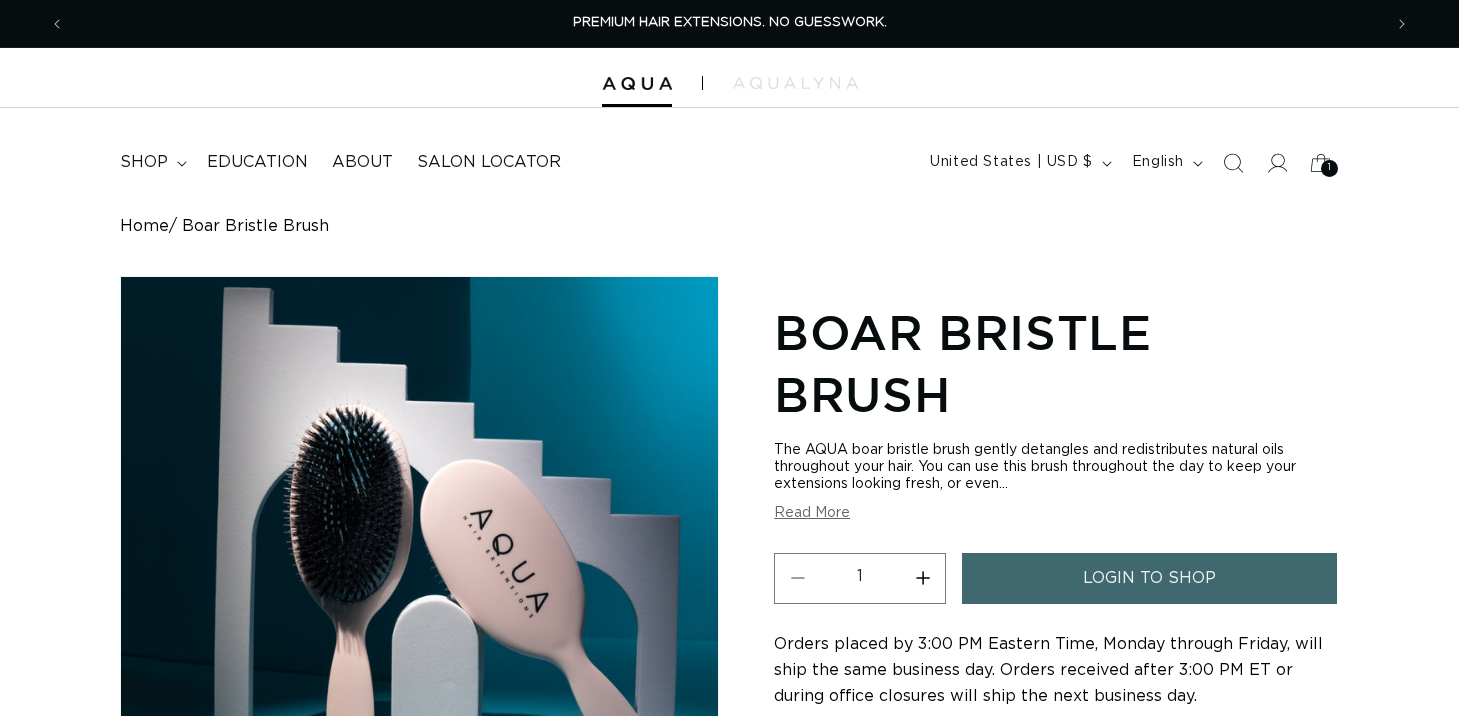 scroll, scrollTop: 0, scrollLeft: 0, axis: both 